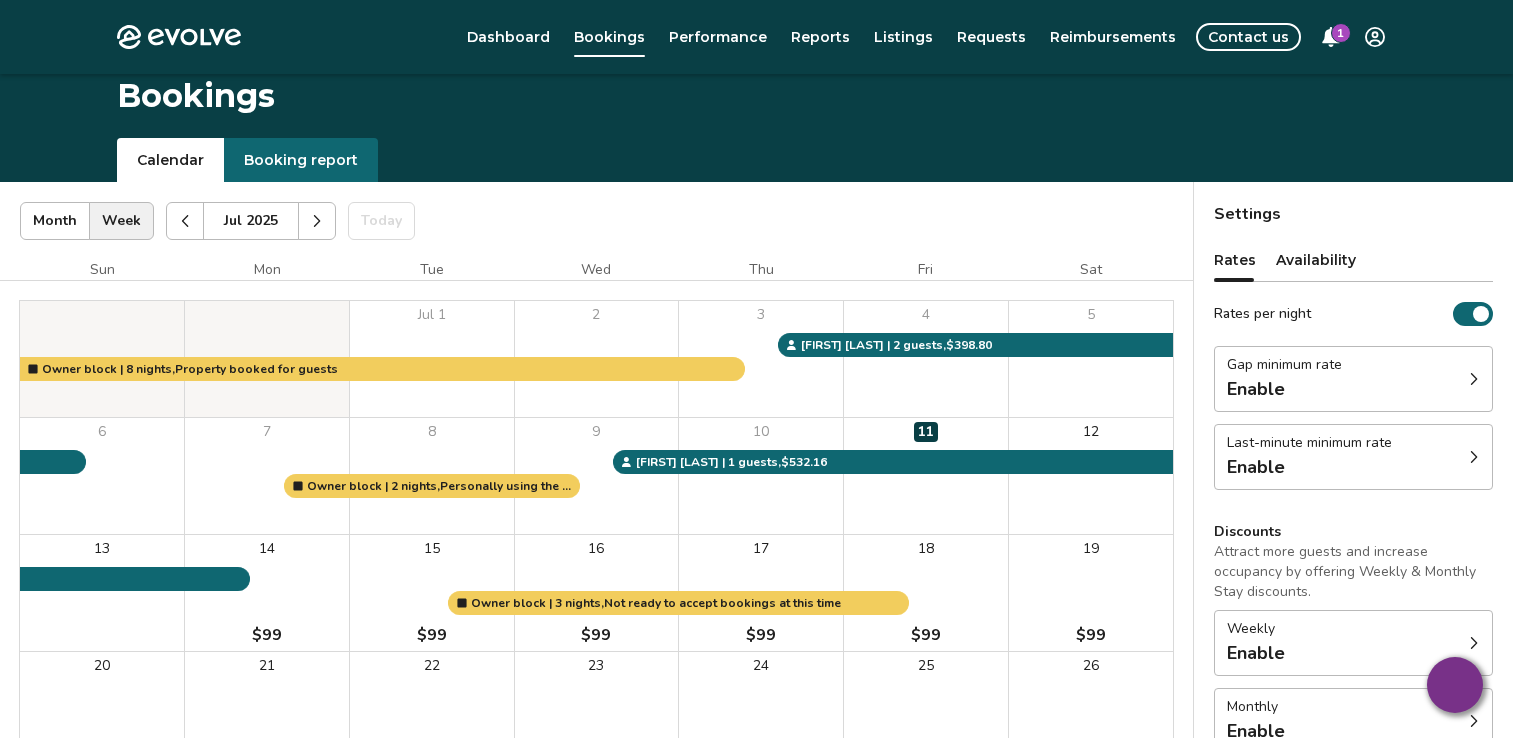 scroll, scrollTop: 160, scrollLeft: 0, axis: vertical 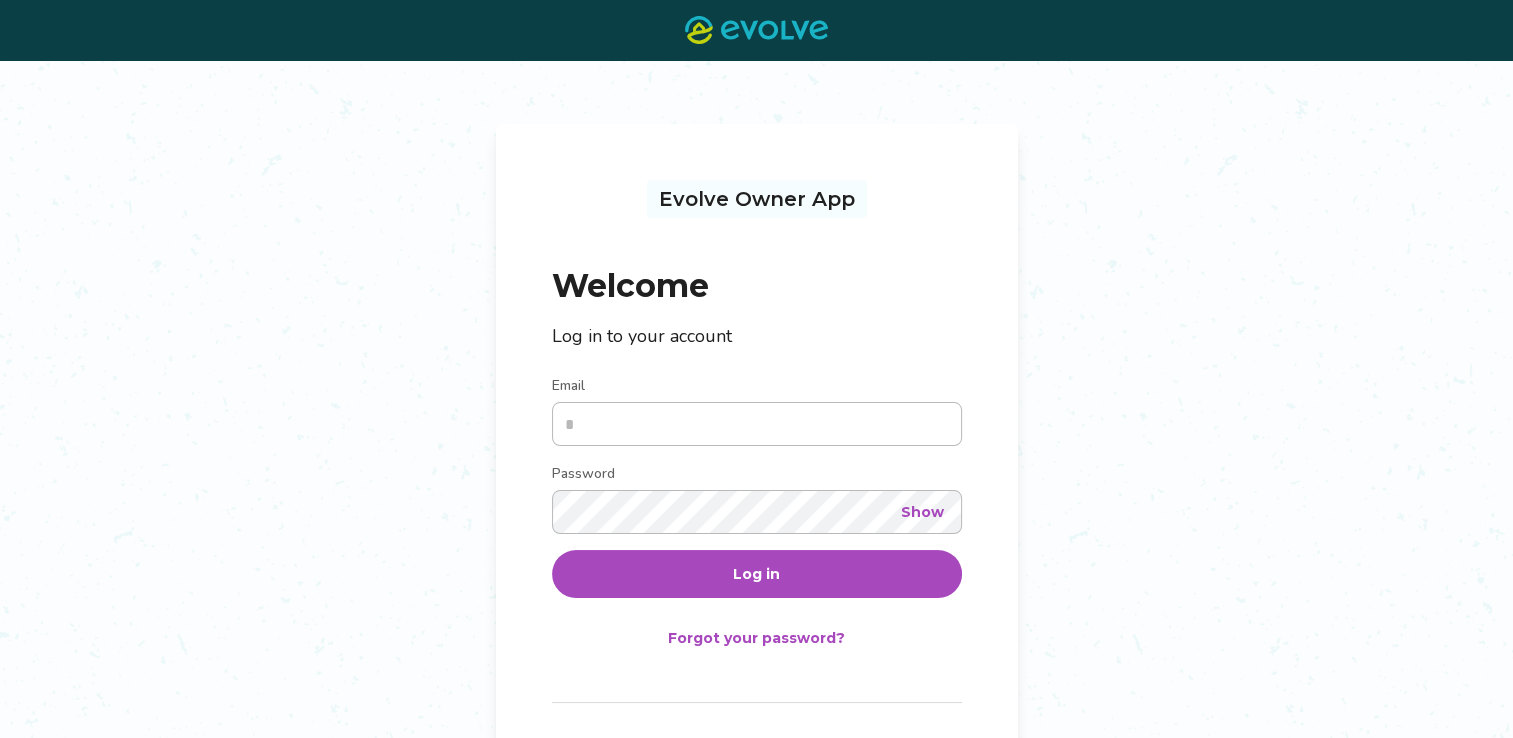 type on "**********" 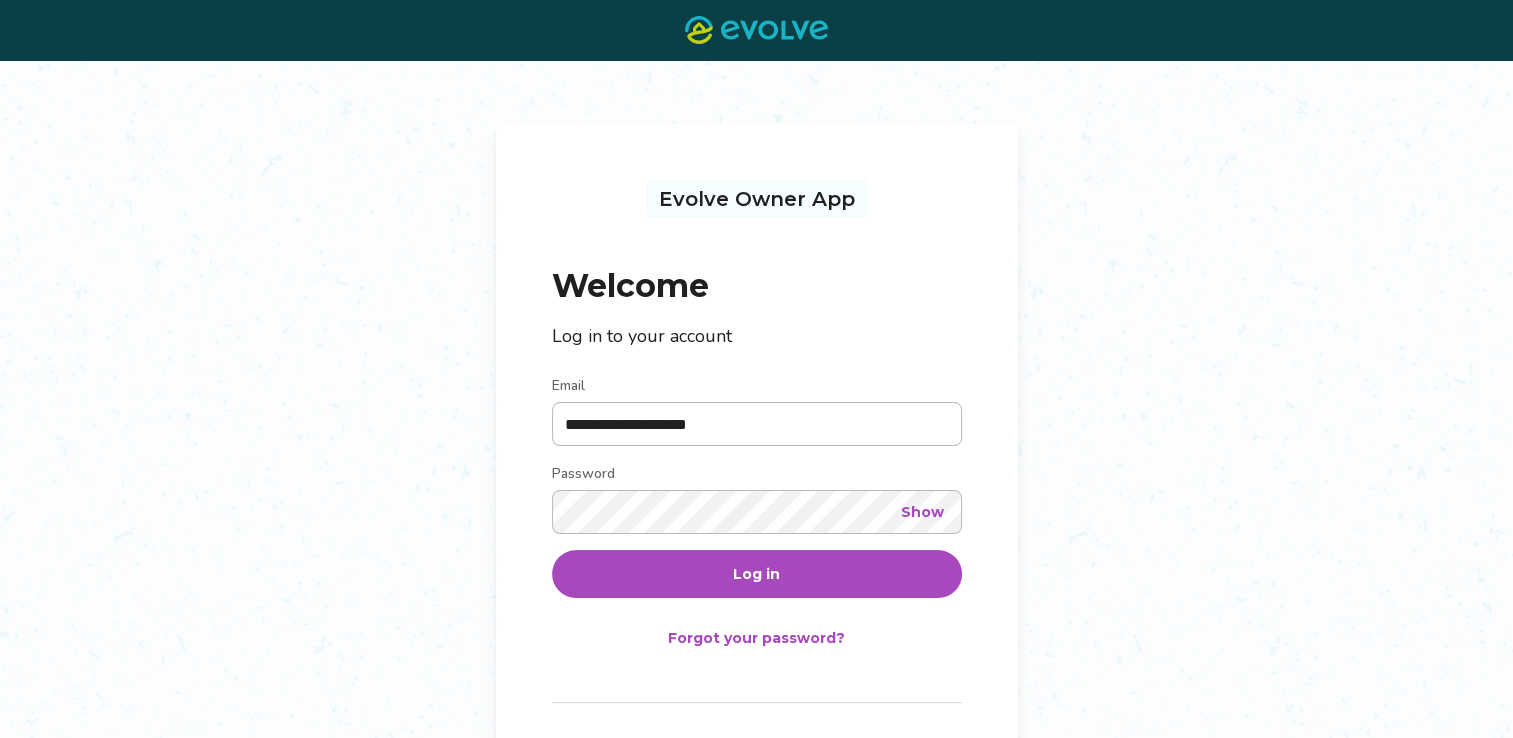 click on "Log in" at bounding box center (757, 574) 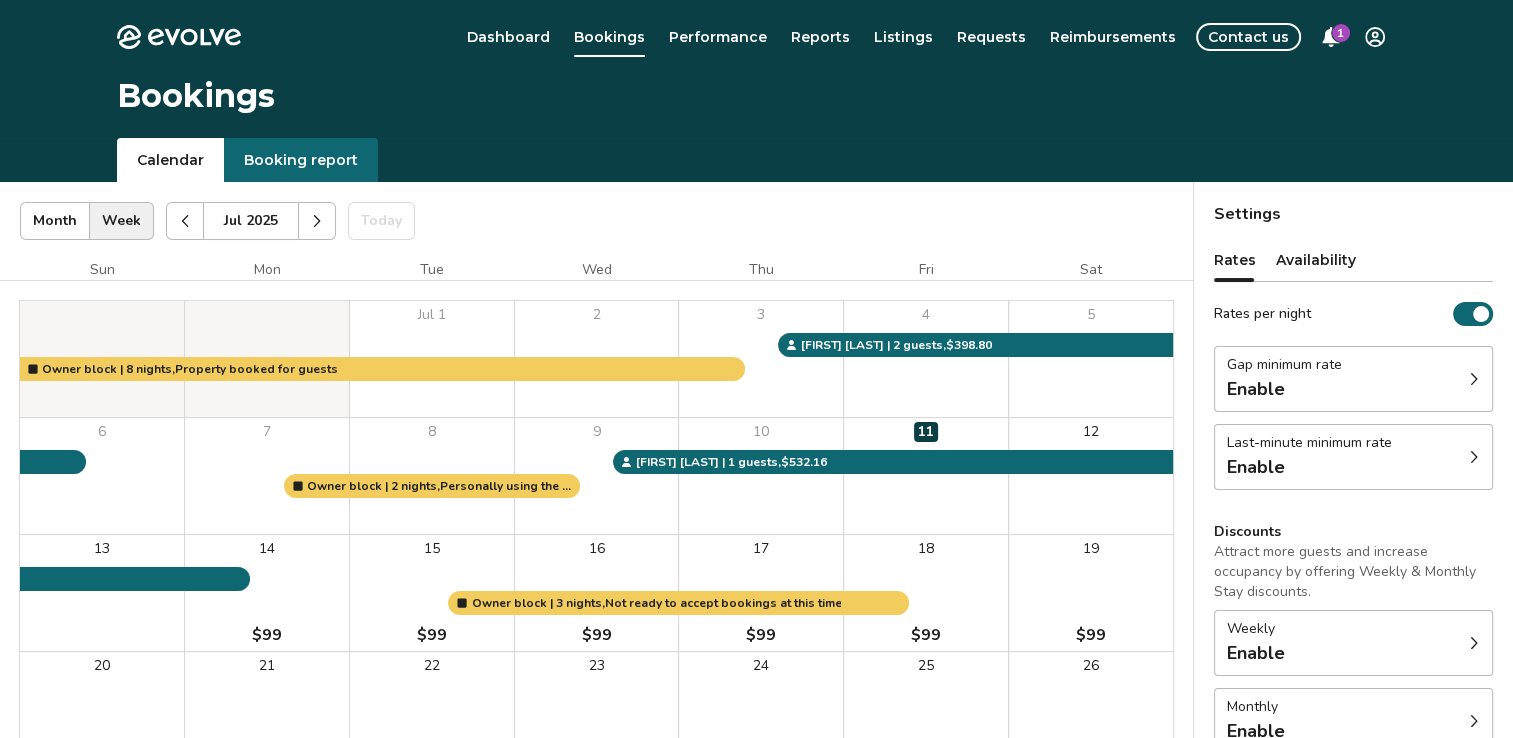 click on "1" at bounding box center [1341, 33] 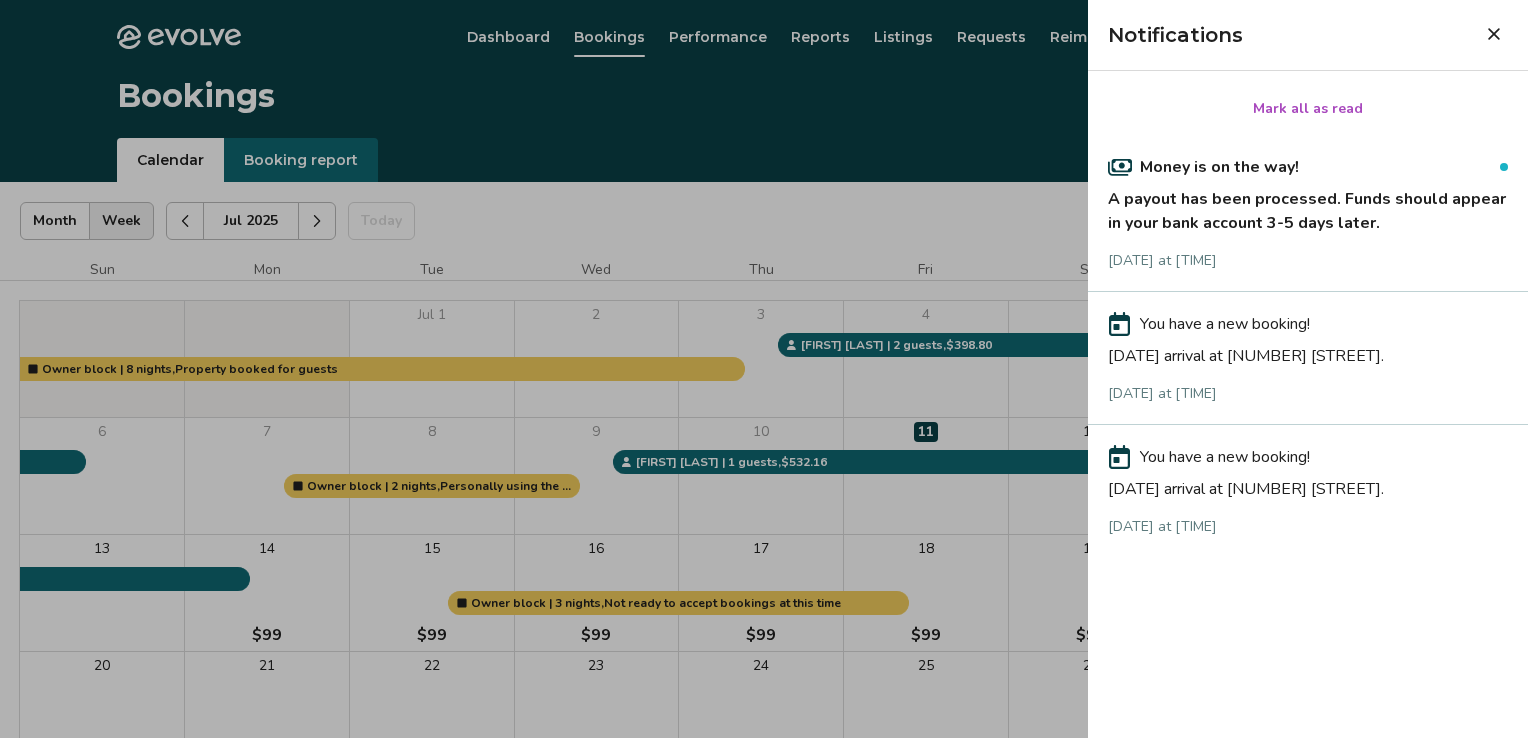 click 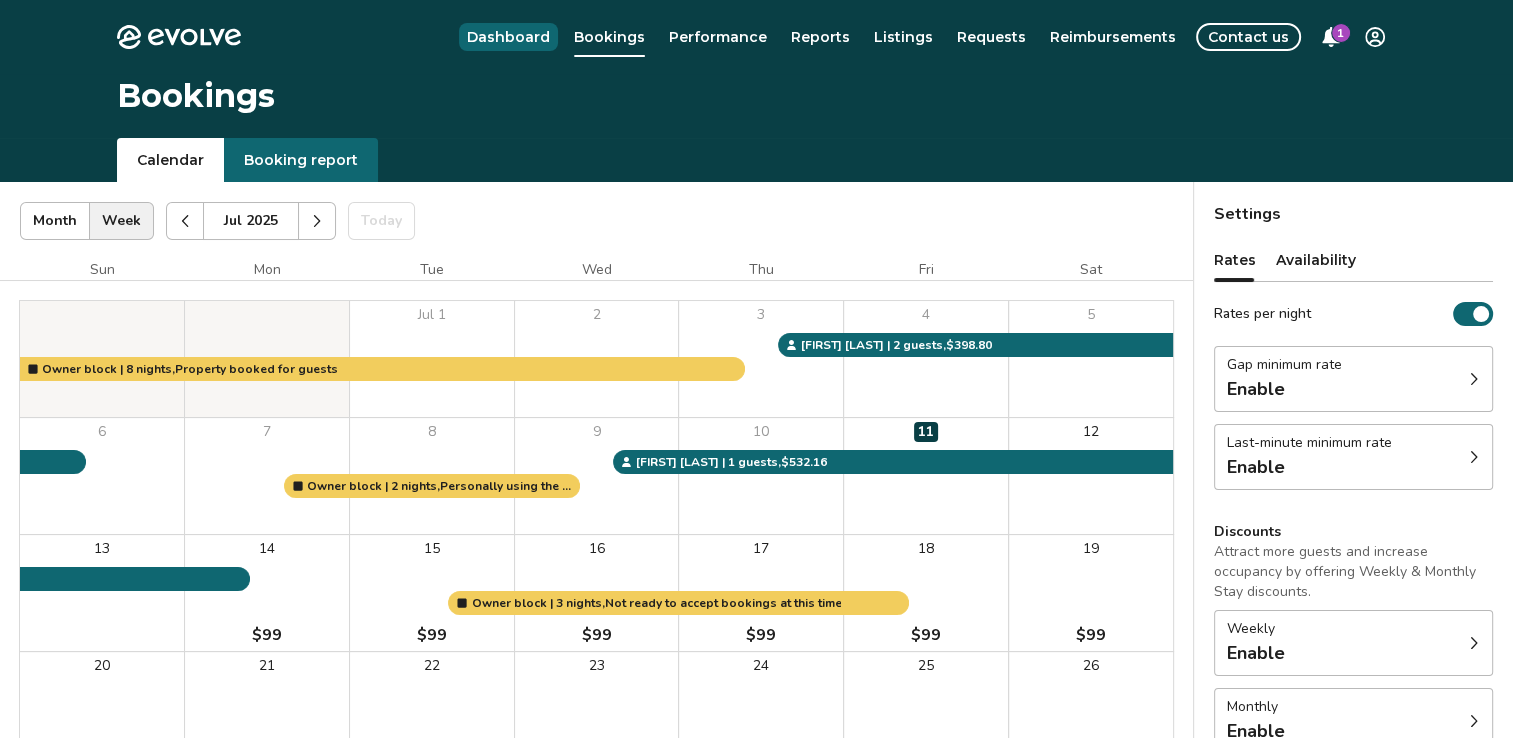 click on "Dashboard" at bounding box center (508, 37) 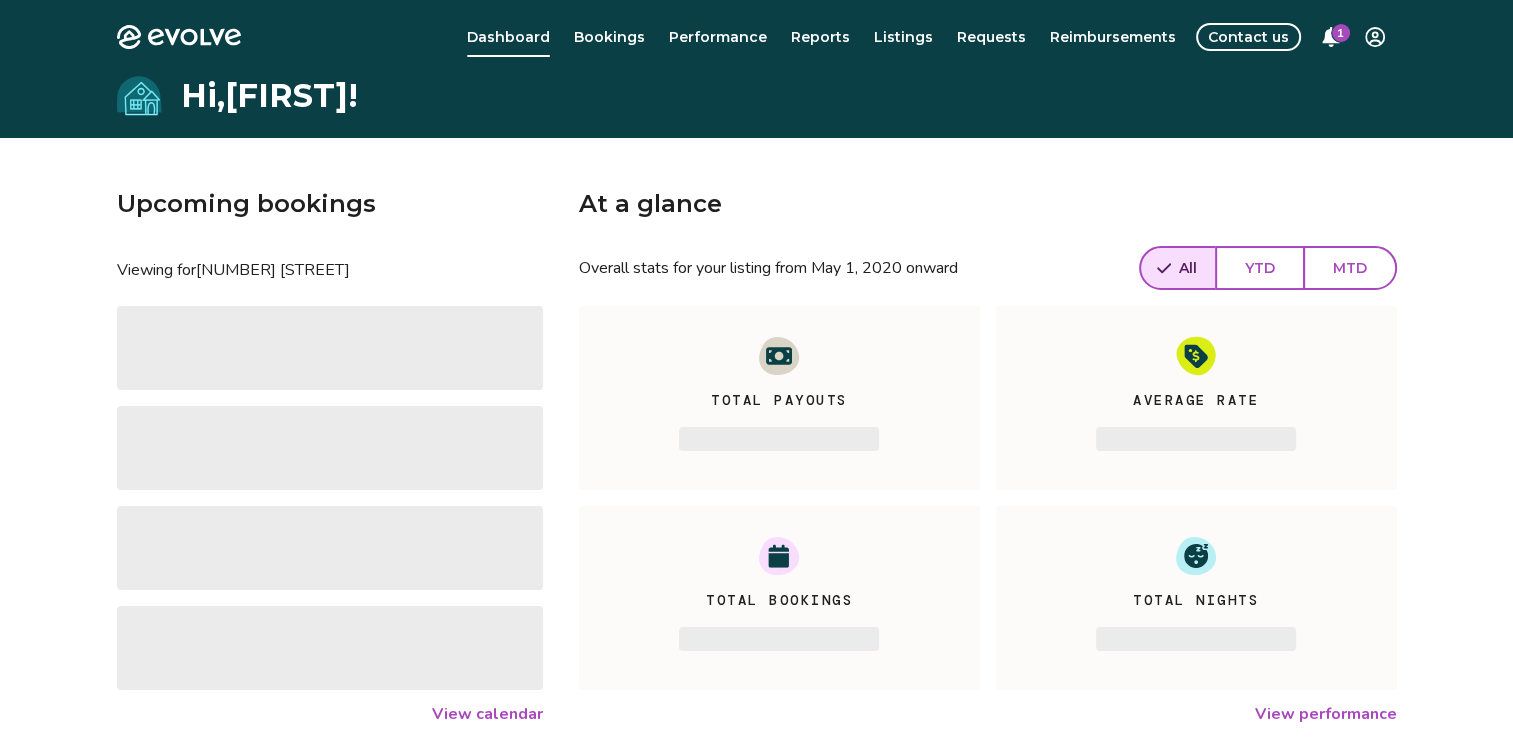click on "Evolve Dashboard Bookings Performance Reports Listings Requests Reimbursements Contact us 1 Hi,  Eric ! Upcoming bookings Viewing for  4813 Colonial Ave ‌ ‌ ‌ ‌ View calendar At a glance Overall stats for your listing from May 1, 2020 onward All YTD MTD Total Payouts ‌ Average Rate ‌ Total Bookings ‌ Total Nights ‌ View performance Looking for the booking site links to your listing?  You can find these under  the  Listings  overview © 2013-Present Evolve Vacation Rental Network Privacy Policy | Terms of Service" at bounding box center [756, 517] 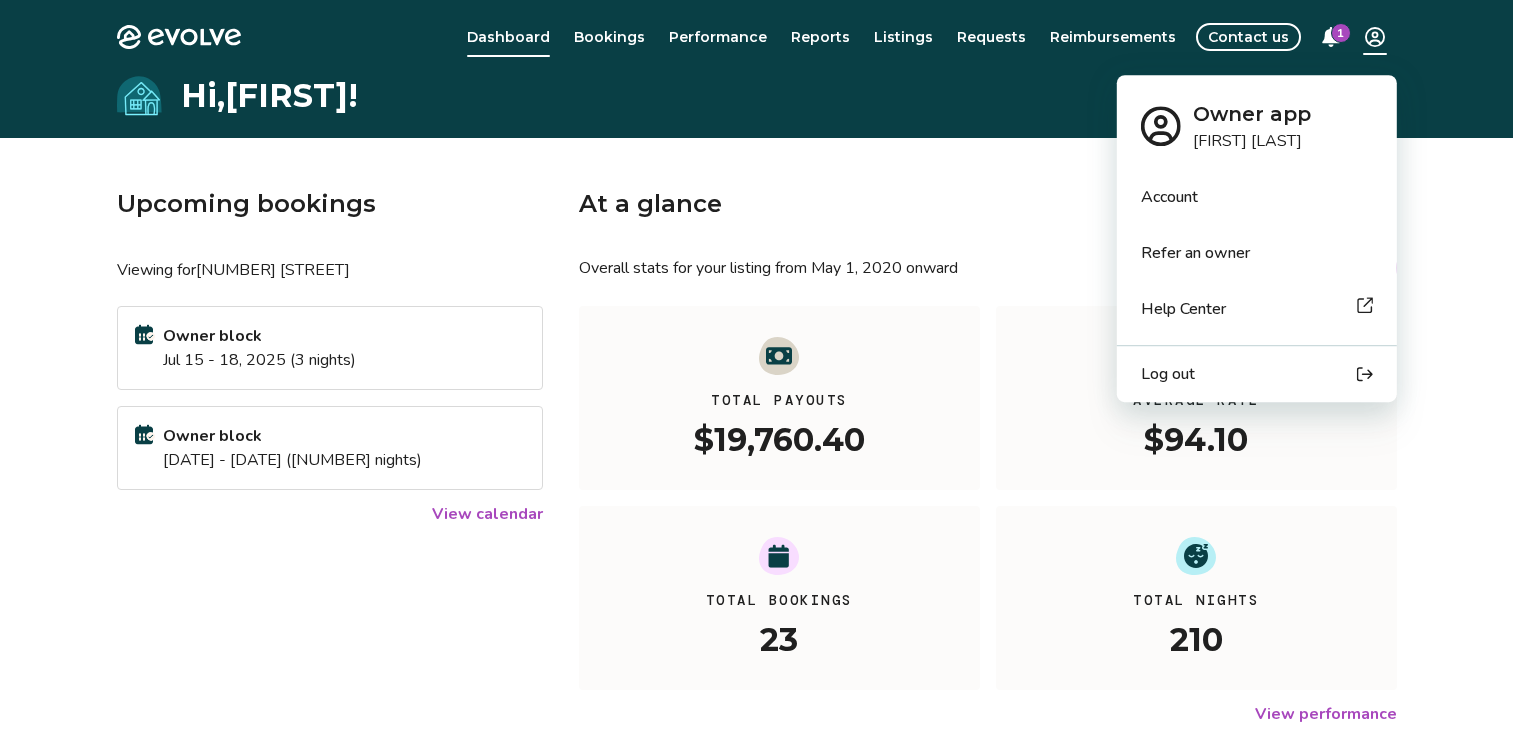 click on "Log out" at bounding box center (1168, 374) 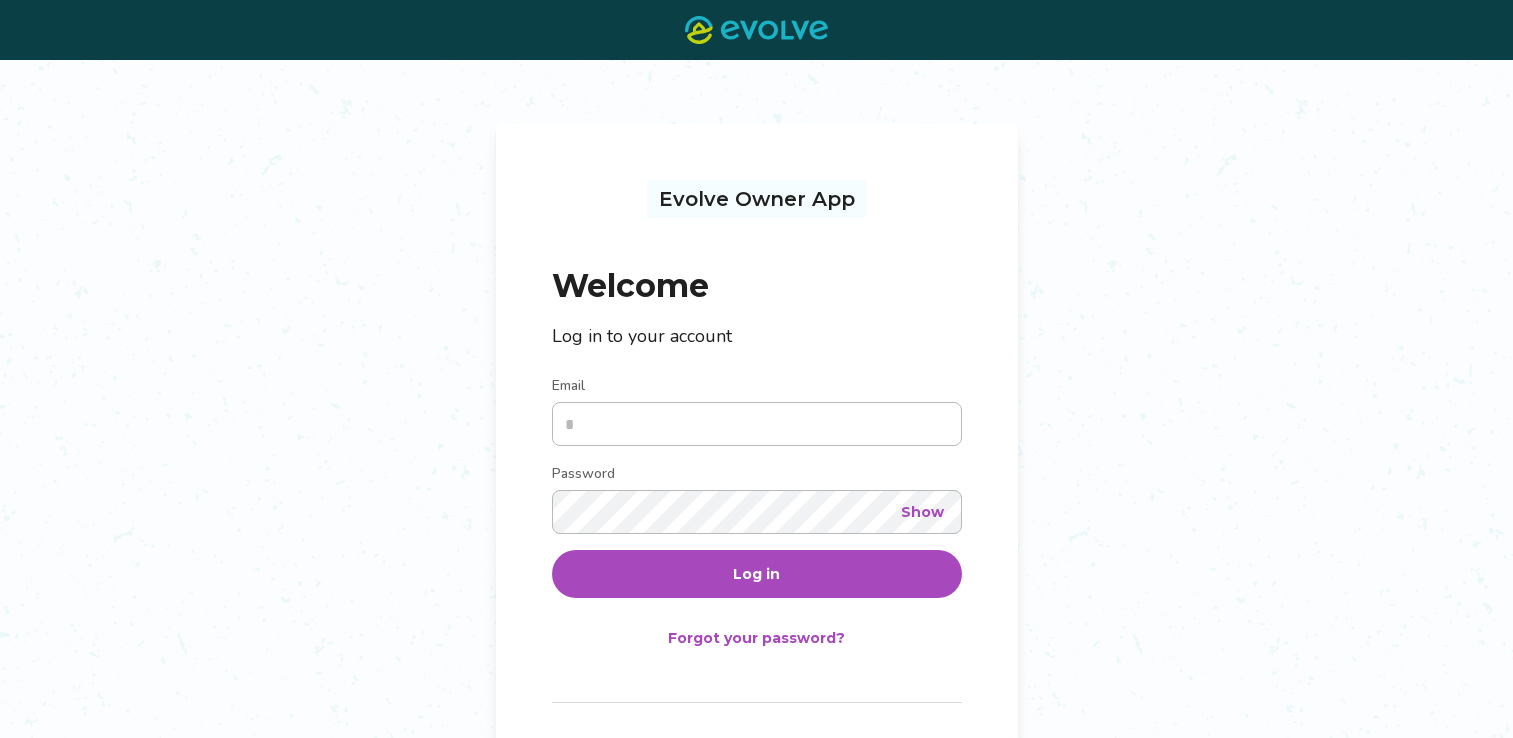 scroll, scrollTop: 0, scrollLeft: 0, axis: both 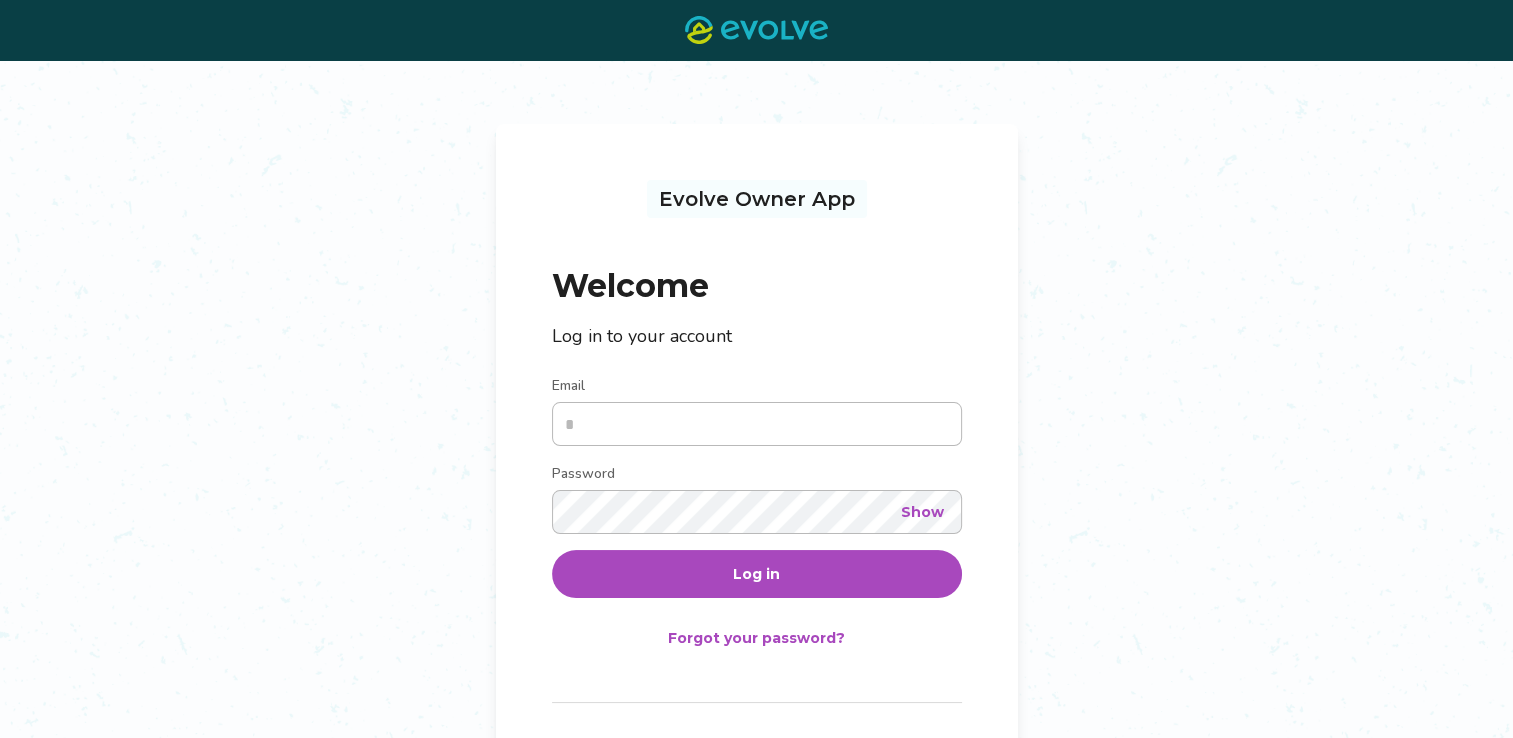 type on "**********" 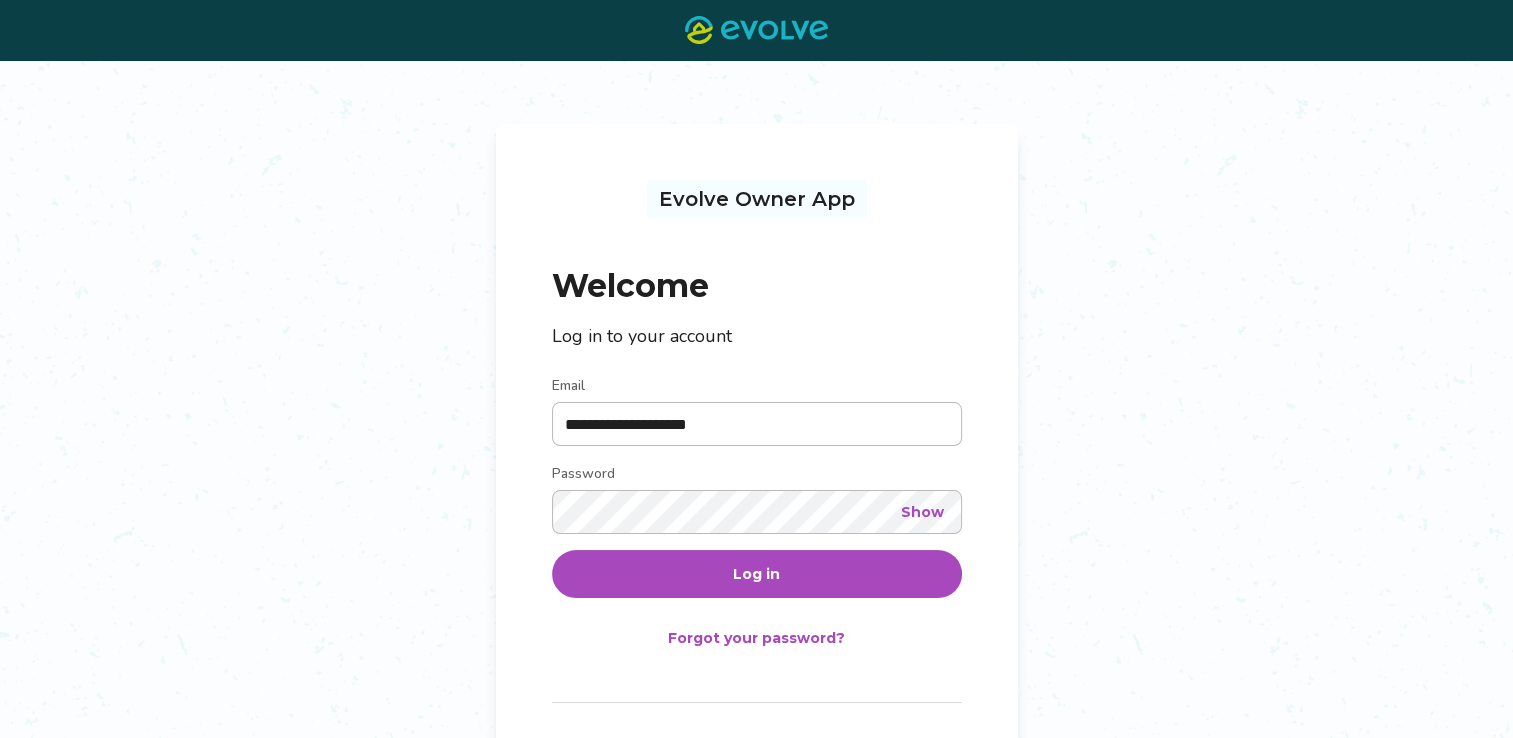 click on "Log in" at bounding box center [756, 574] 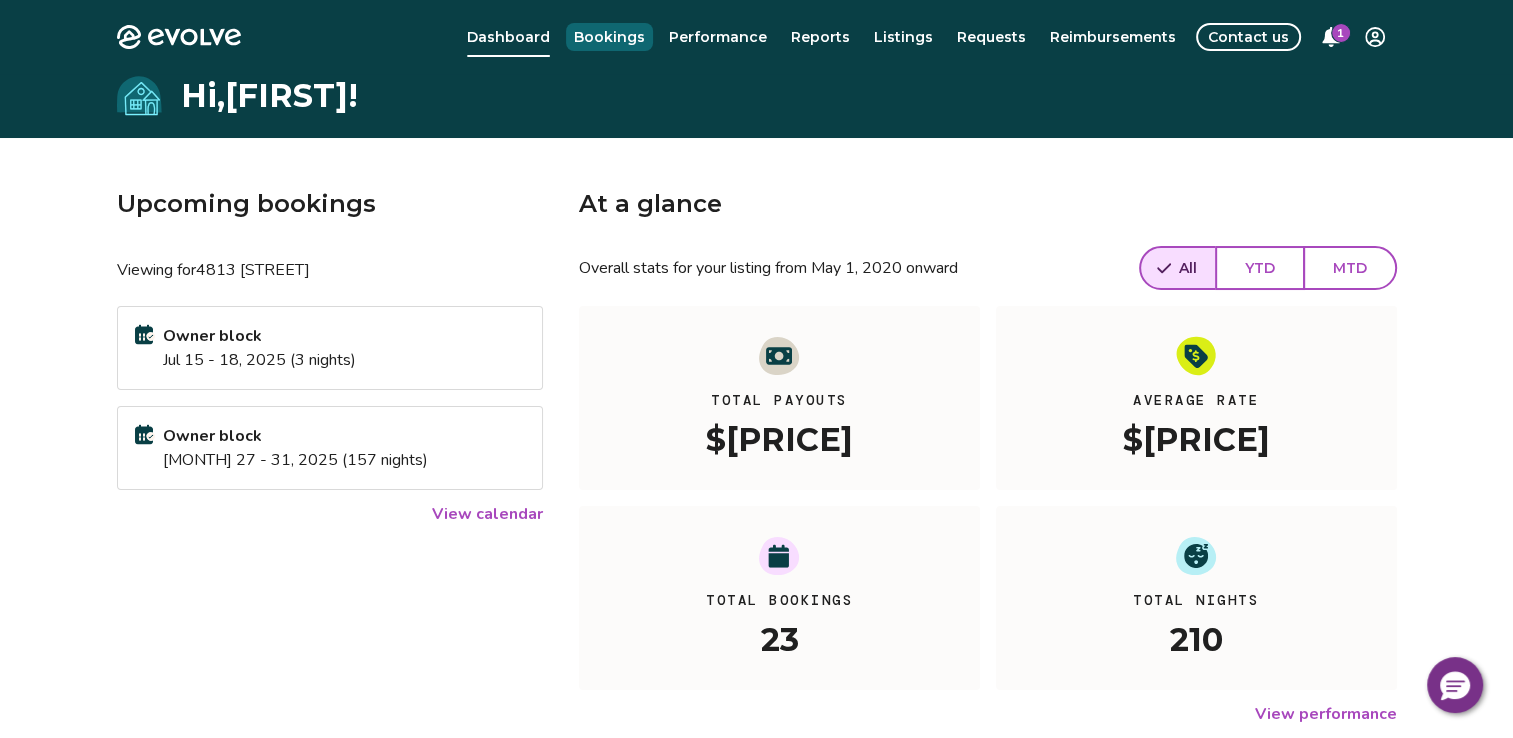 click on "Bookings" at bounding box center (609, 37) 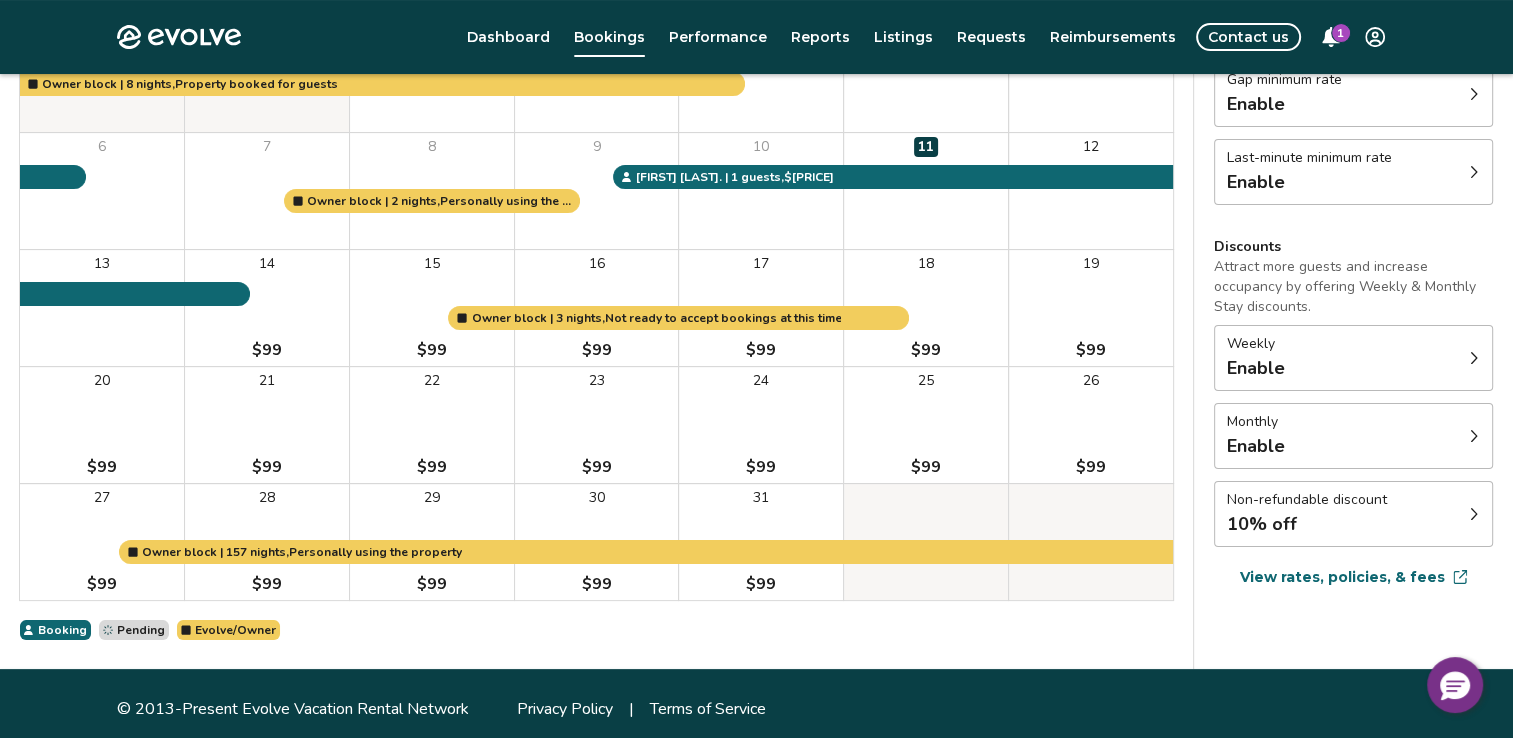 scroll, scrollTop: 296, scrollLeft: 0, axis: vertical 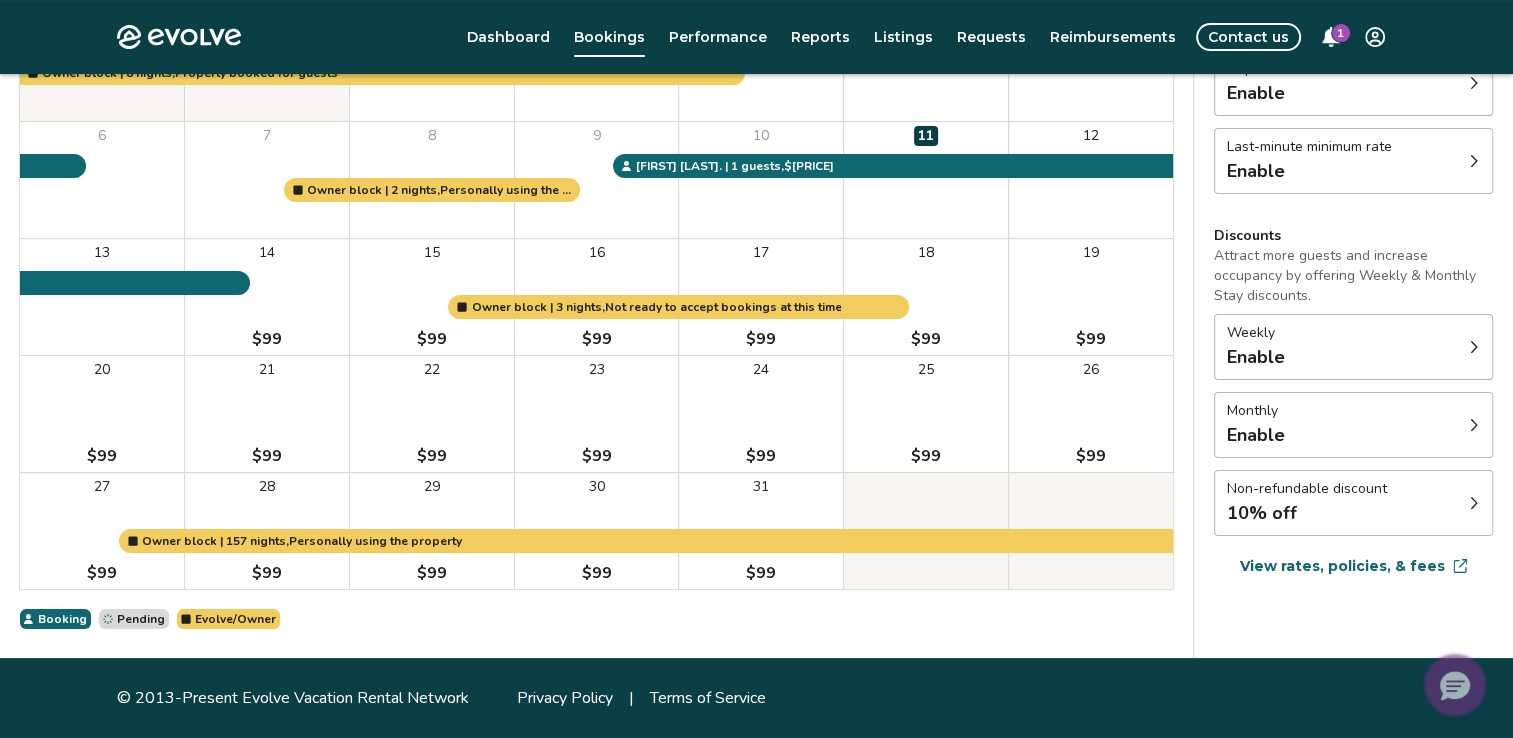 click 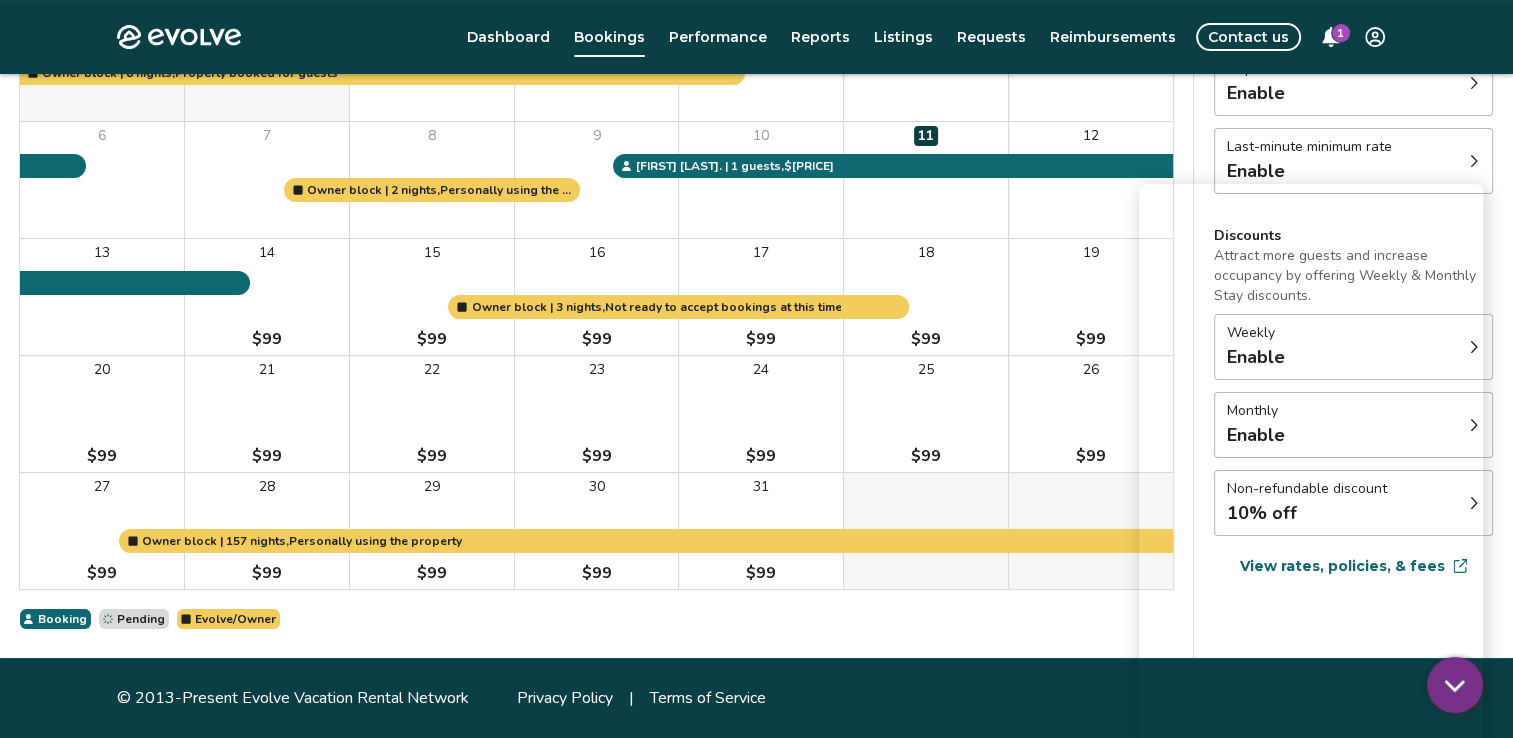 click on "1" at bounding box center (1341, 33) 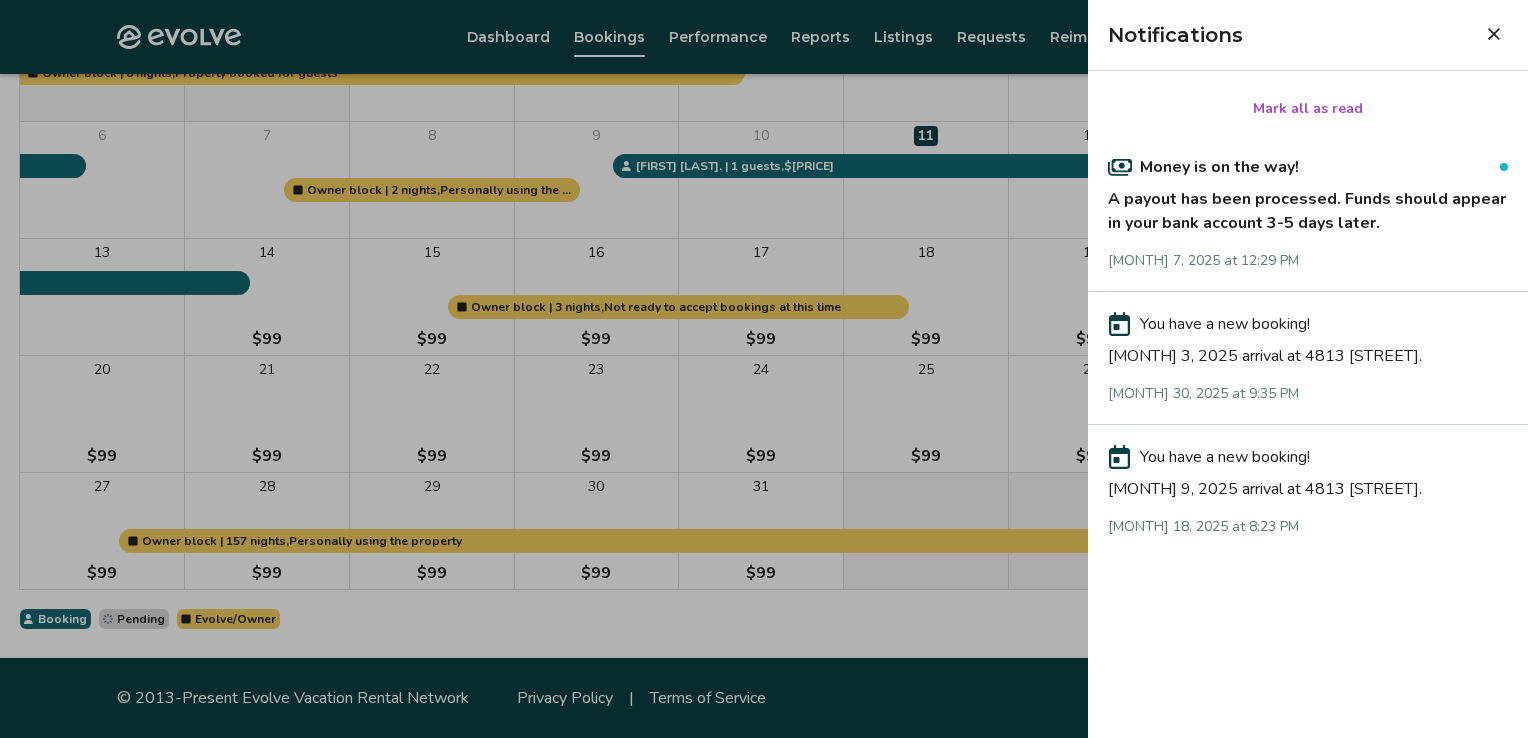 click 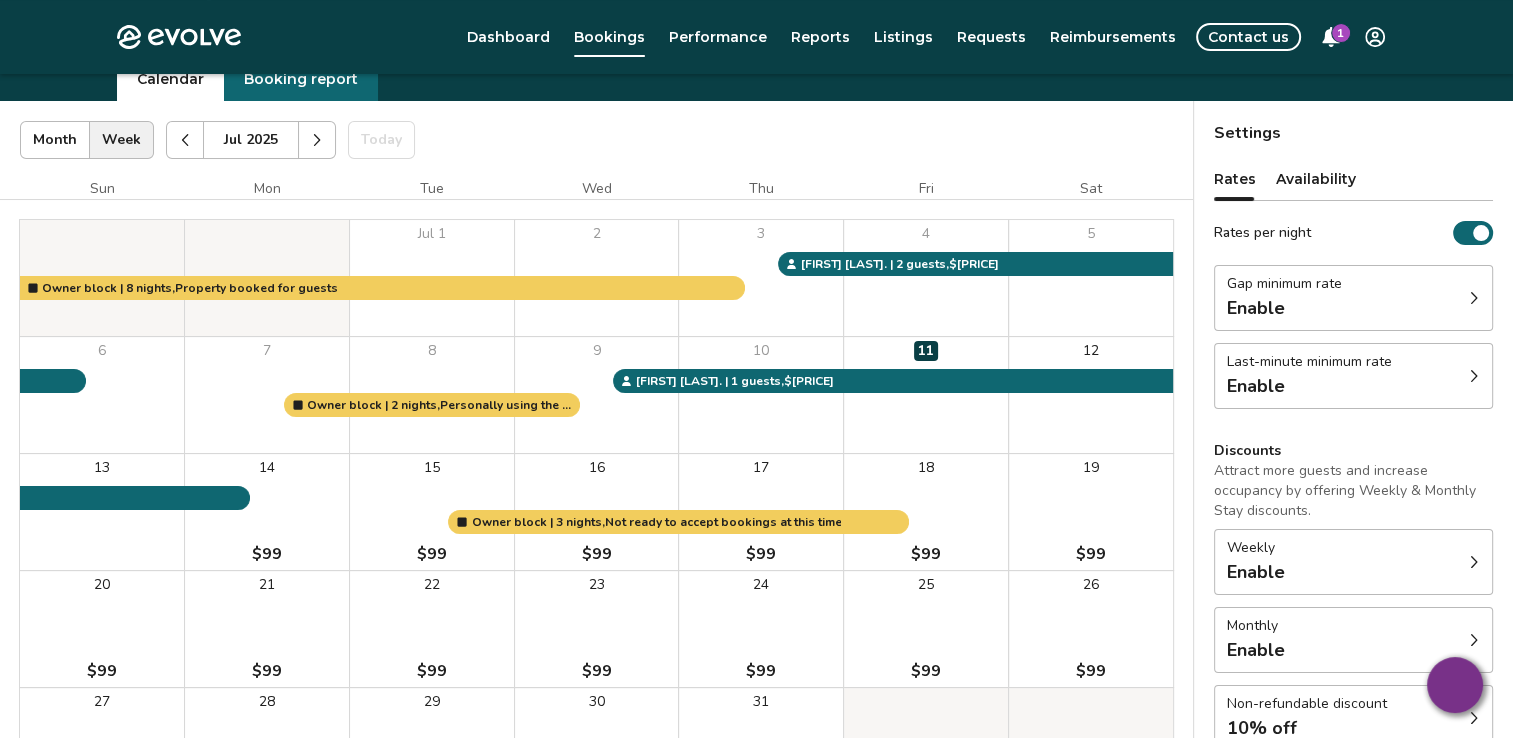 scroll, scrollTop: 296, scrollLeft: 0, axis: vertical 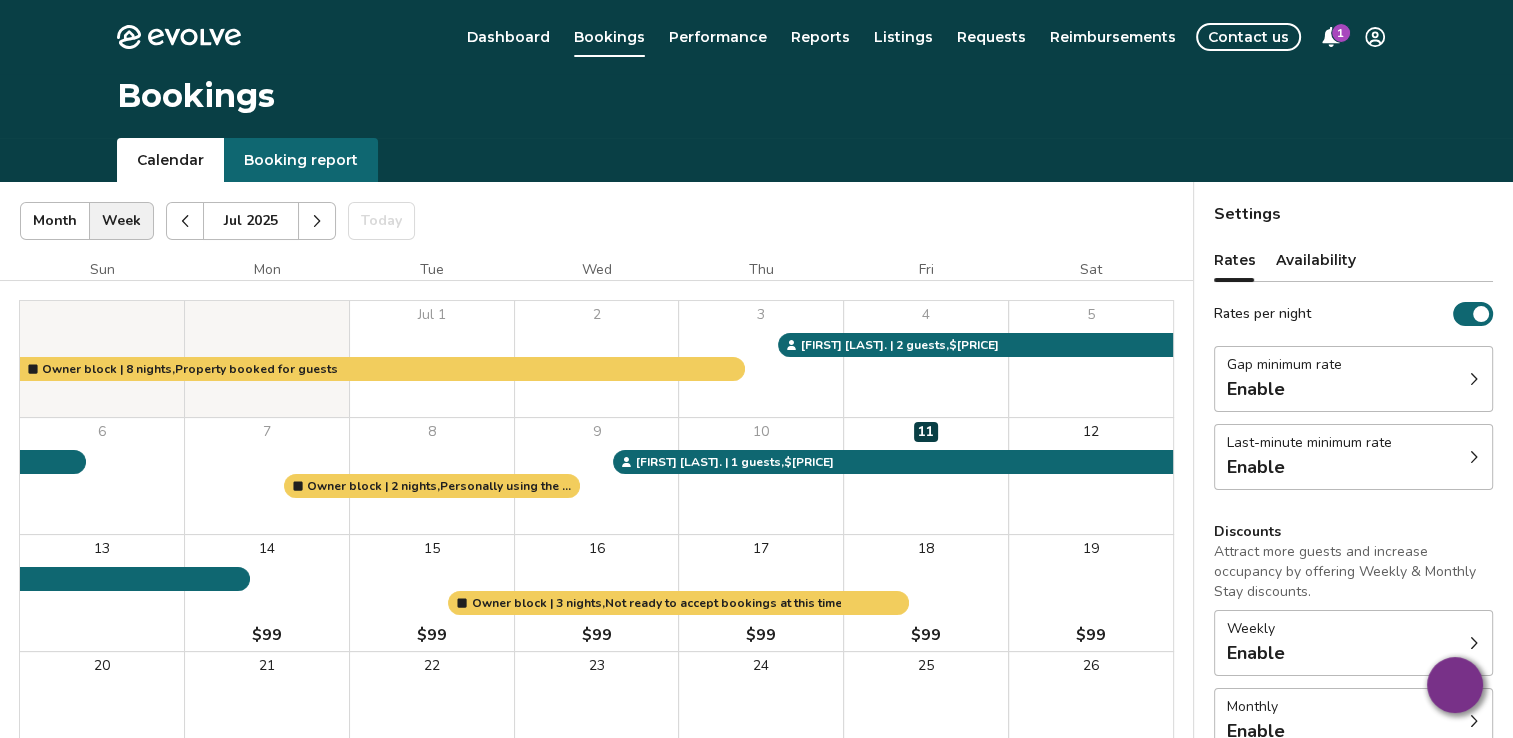 click 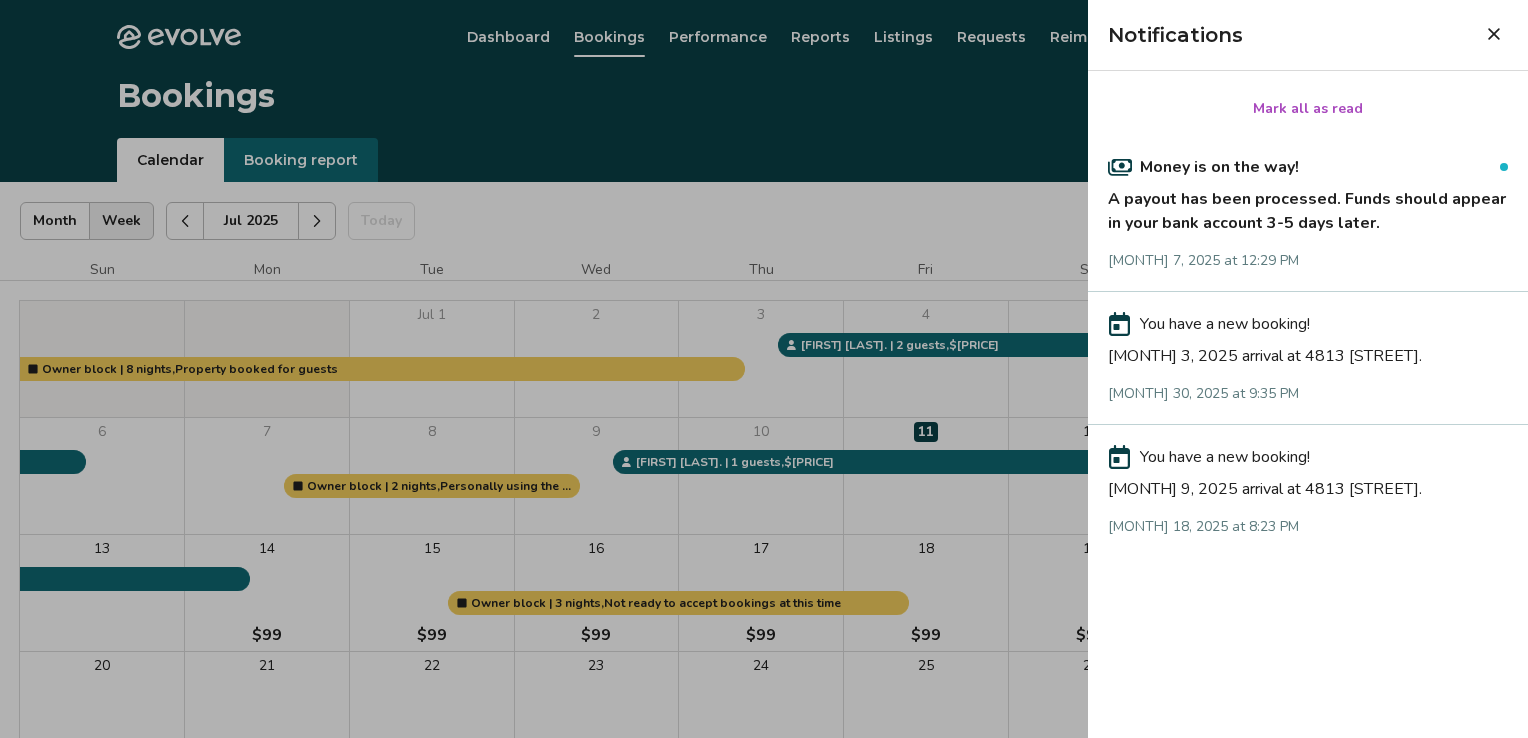 click at bounding box center (1494, 34) 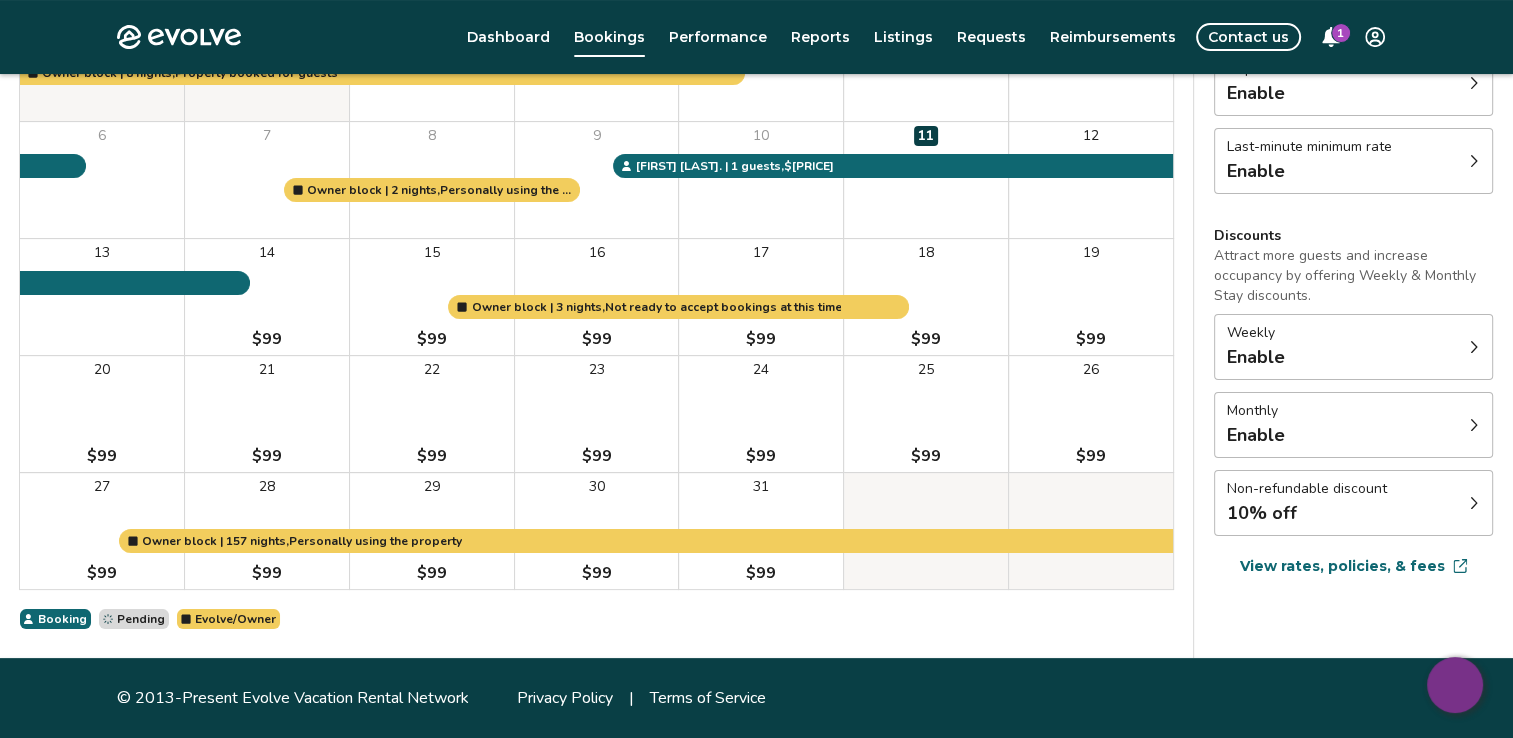 scroll, scrollTop: 154, scrollLeft: 0, axis: vertical 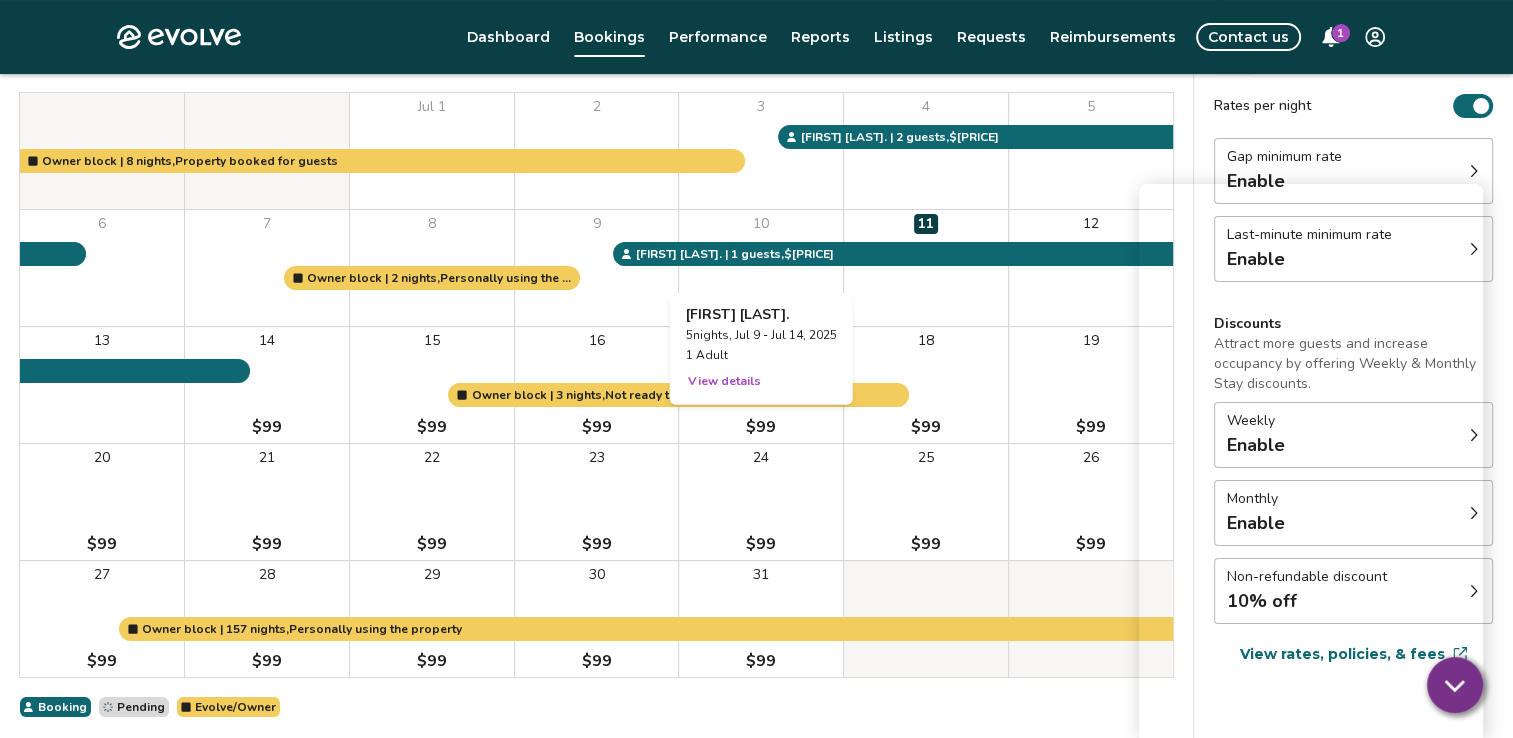 click on "10" at bounding box center (761, 268) 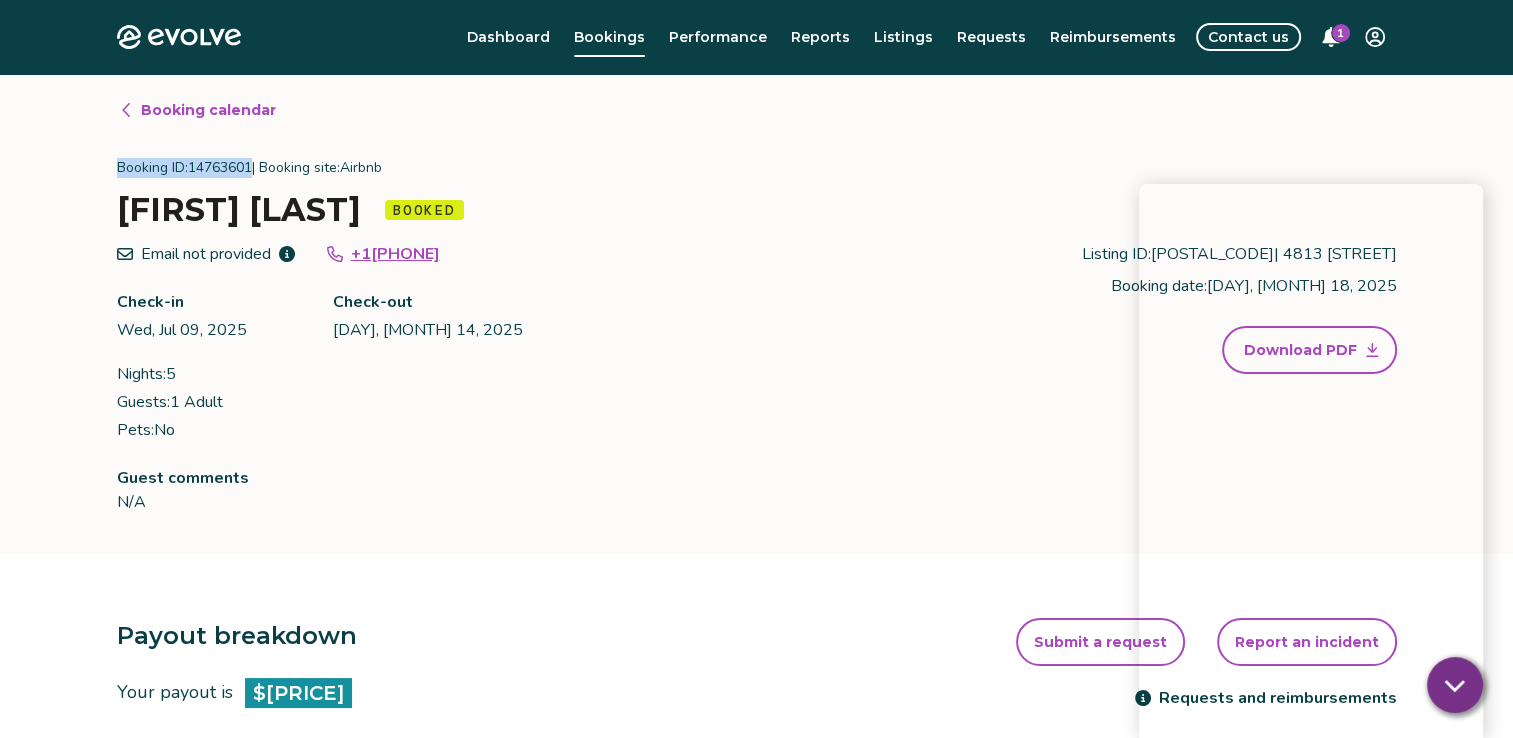 drag, startPoint x: 119, startPoint y: 164, endPoint x: 258, endPoint y: 167, distance: 139.03236 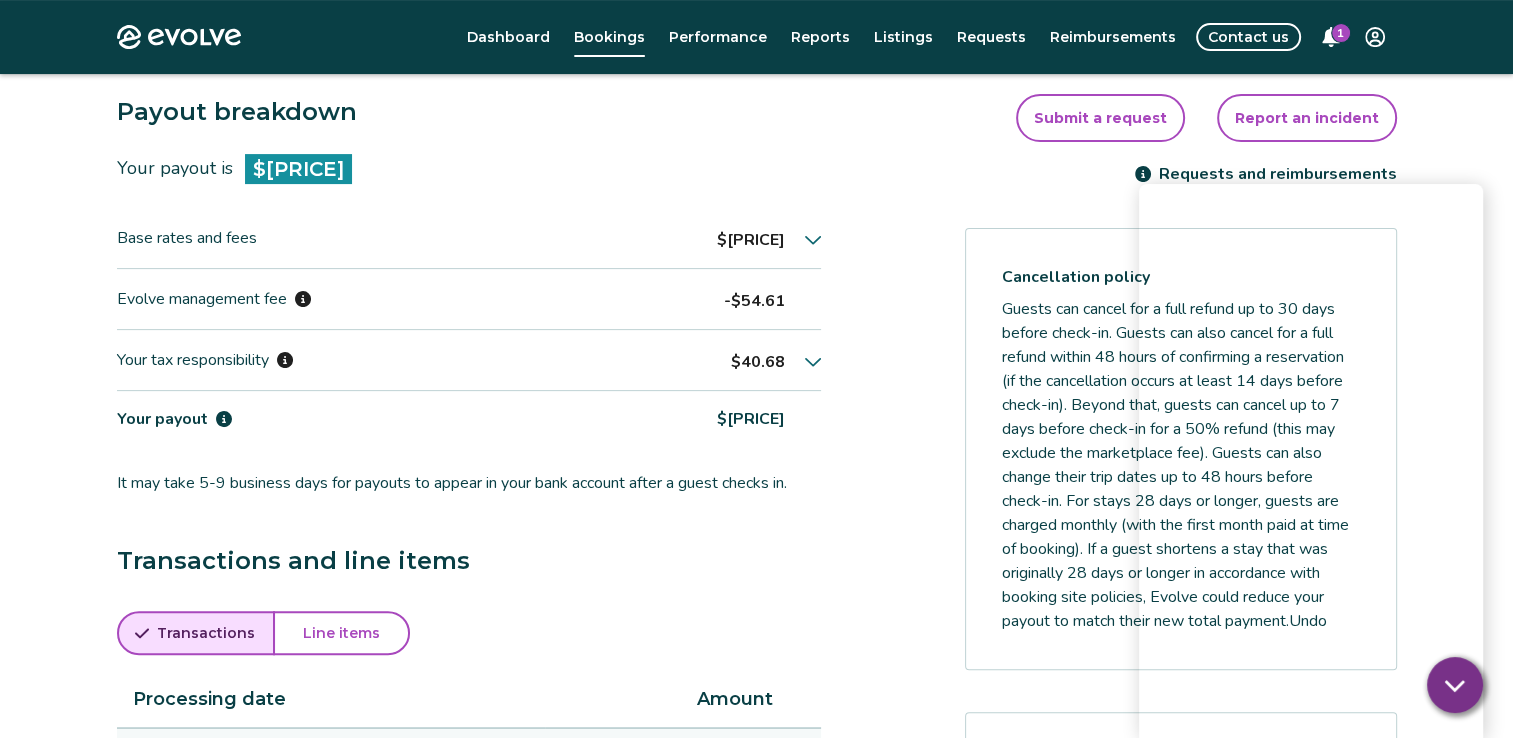 scroll, scrollTop: 645, scrollLeft: 0, axis: vertical 